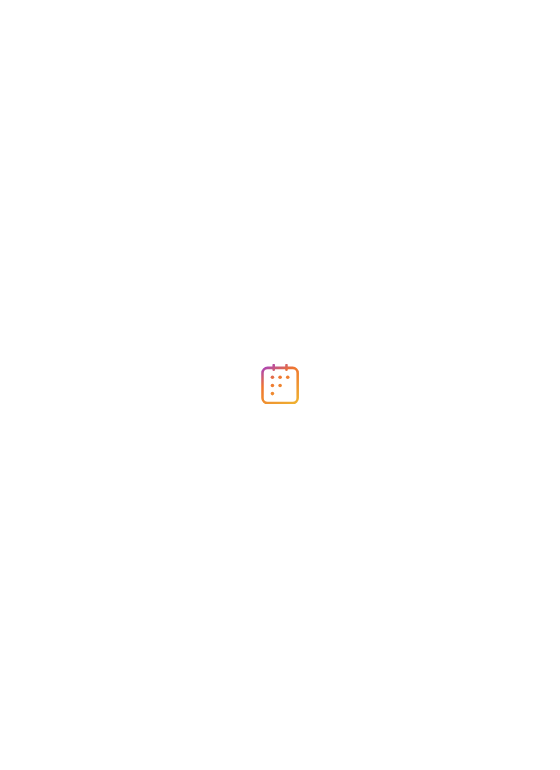 scroll, scrollTop: 0, scrollLeft: 0, axis: both 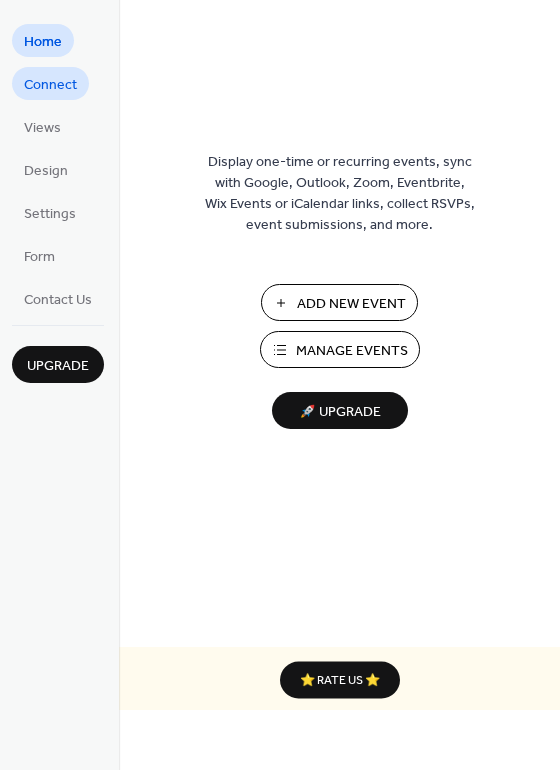 click on "Connect" at bounding box center (50, 85) 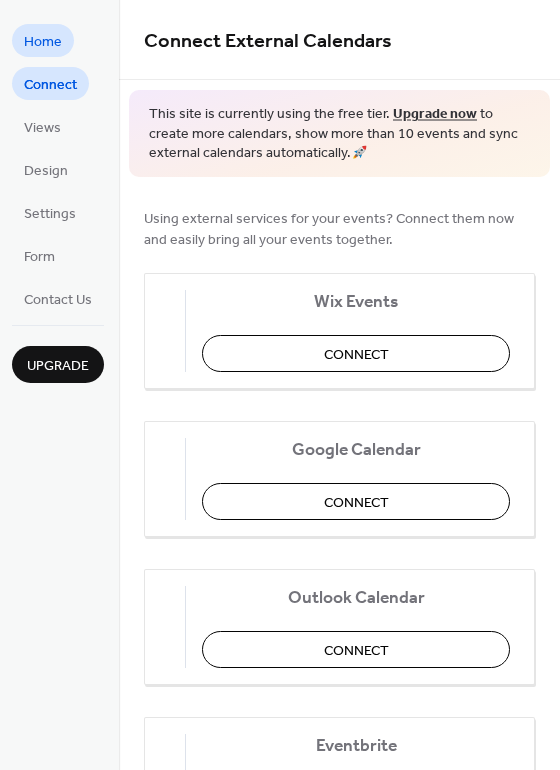 click on "Home" at bounding box center (43, 42) 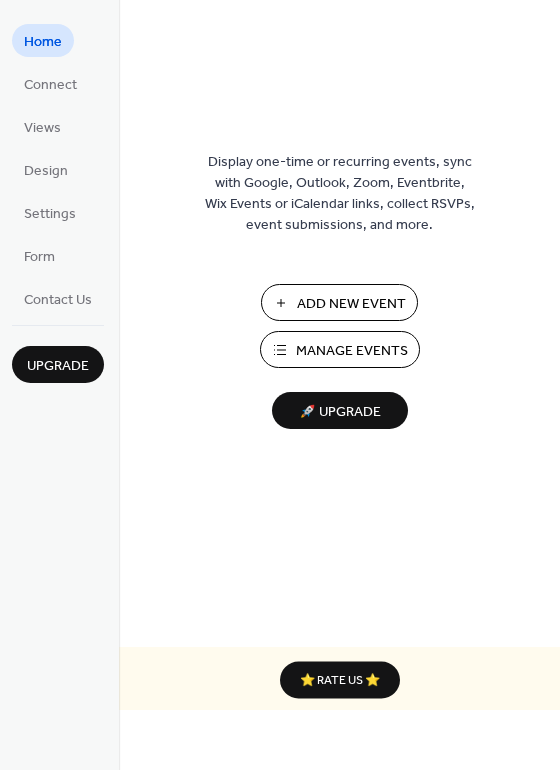 click on "Manage Events" at bounding box center [352, 351] 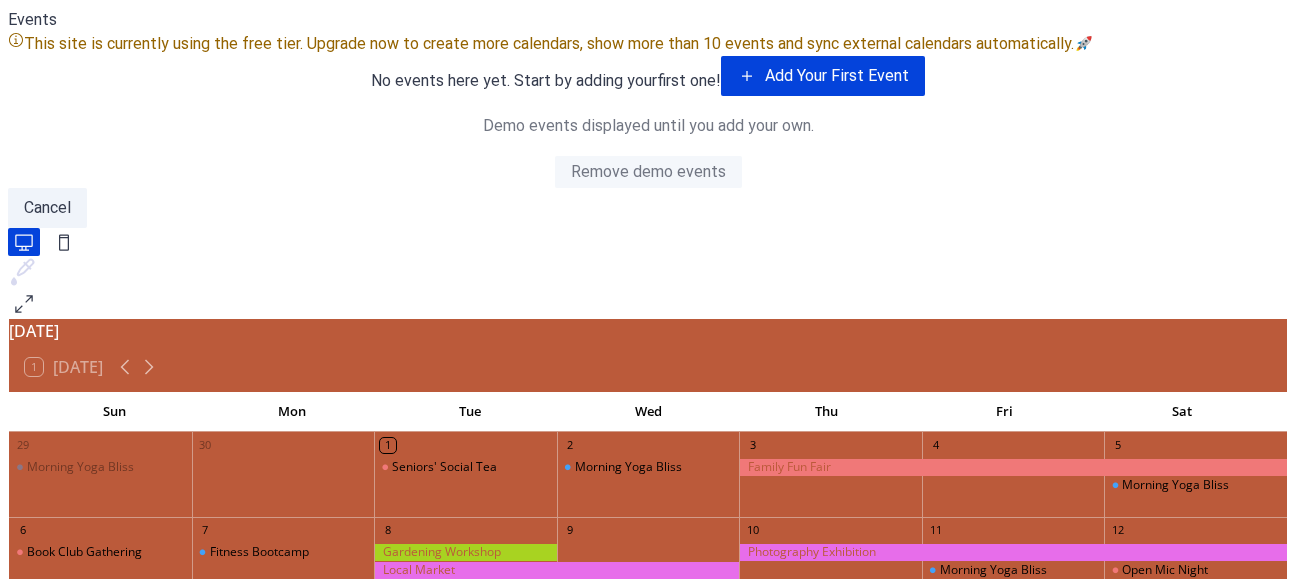 scroll, scrollTop: 0, scrollLeft: 0, axis: both 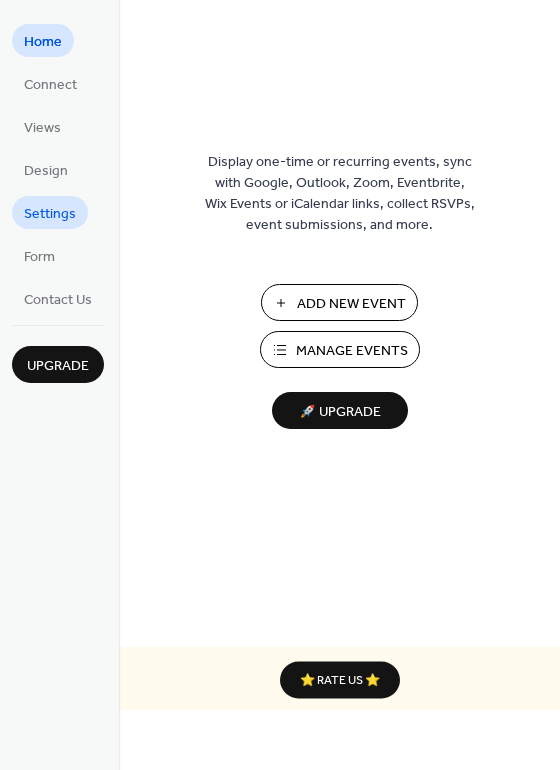 click on "Settings" at bounding box center [50, 214] 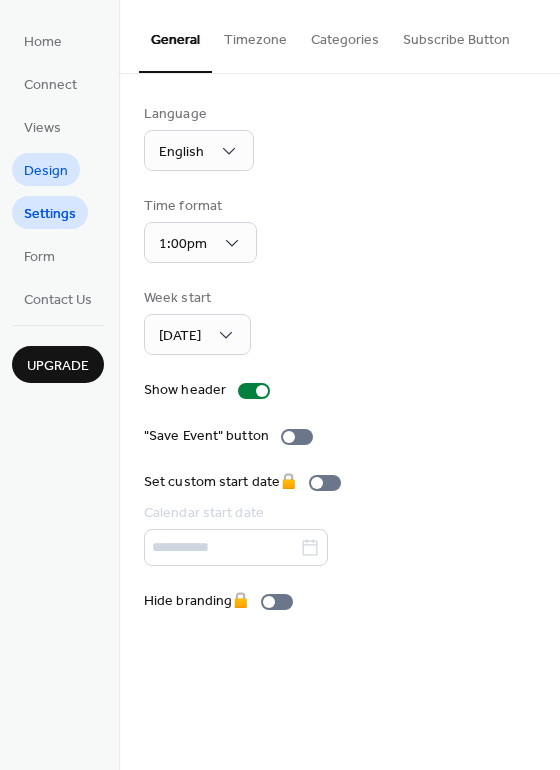click on "Design" at bounding box center [46, 171] 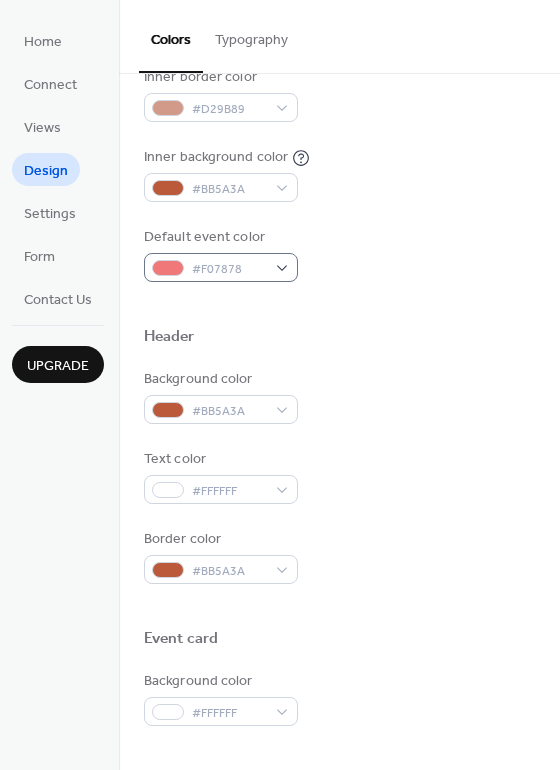 scroll, scrollTop: 453, scrollLeft: 0, axis: vertical 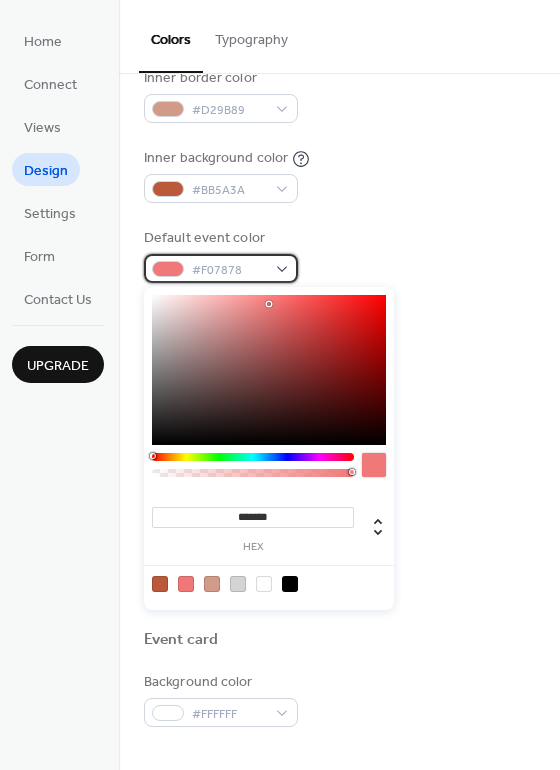 click on "#F07878" at bounding box center (229, 270) 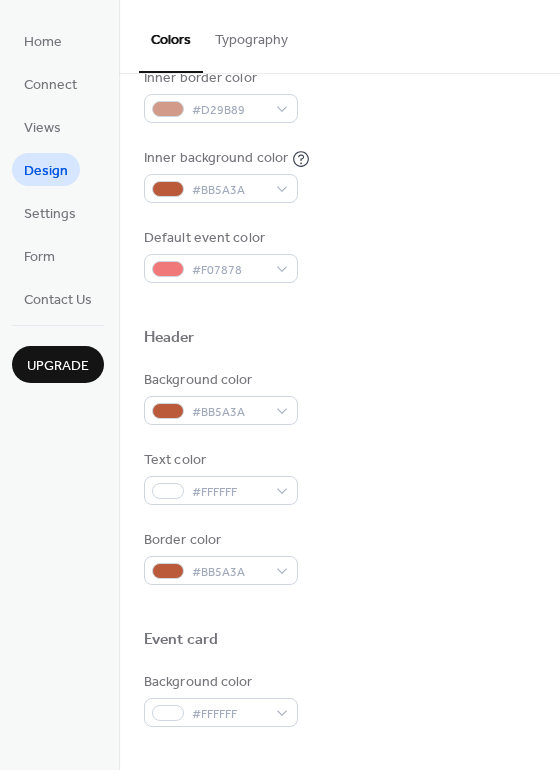 click on "Default event color #F07878" at bounding box center (339, 255) 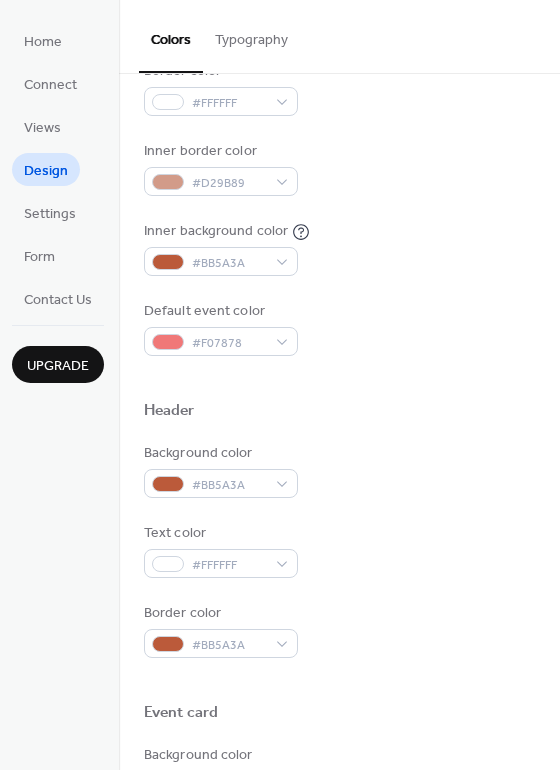 scroll, scrollTop: 0, scrollLeft: 0, axis: both 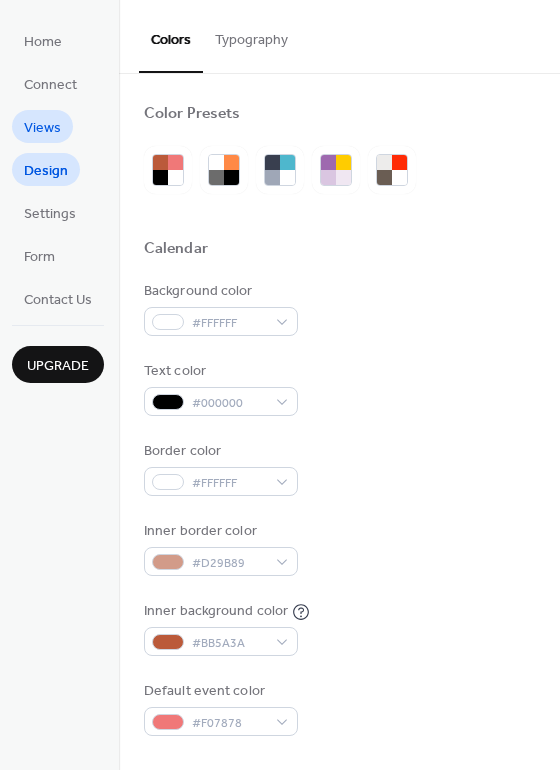 click on "Views" at bounding box center (42, 126) 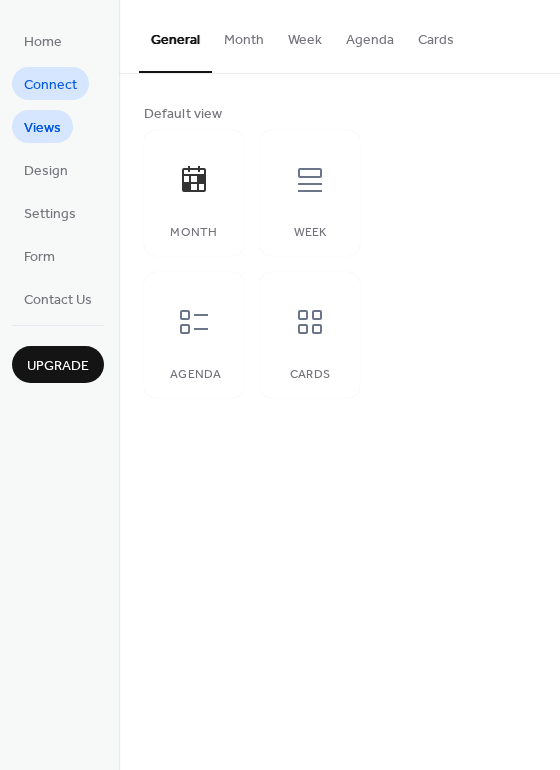 click on "Connect" at bounding box center (50, 85) 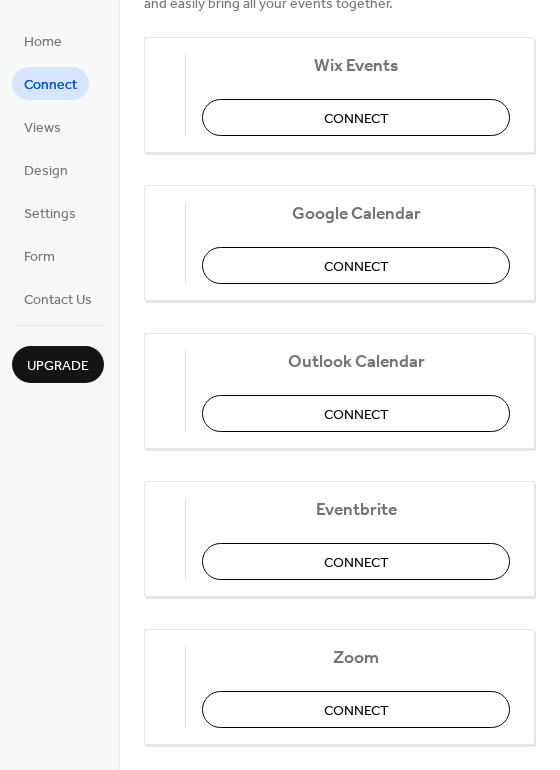 scroll, scrollTop: 238, scrollLeft: 0, axis: vertical 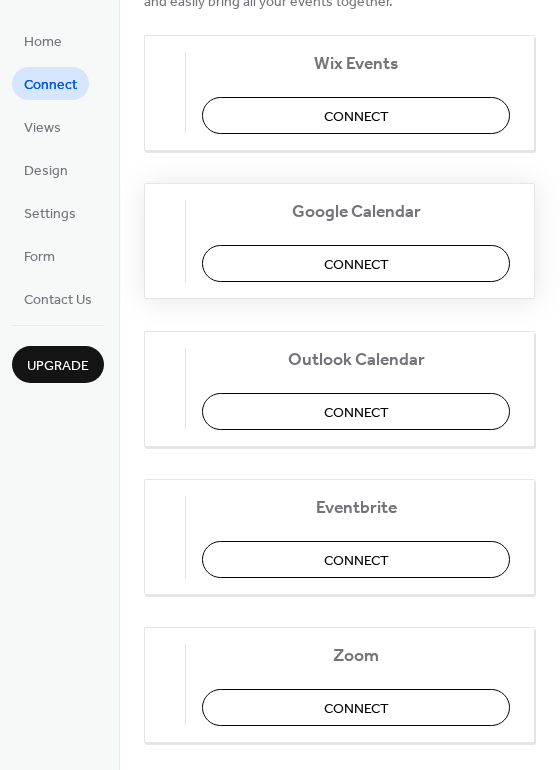 click on "Connect" at bounding box center (356, 264) 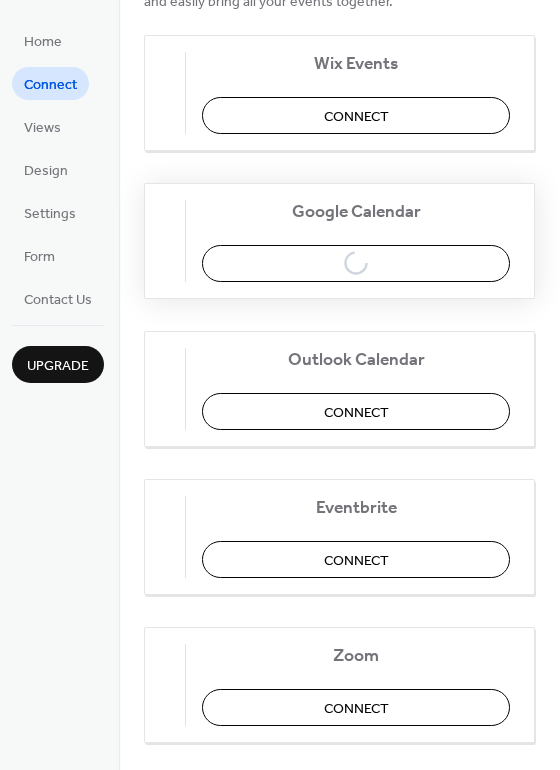 click on "Google Calendar Connect" at bounding box center (339, 241) 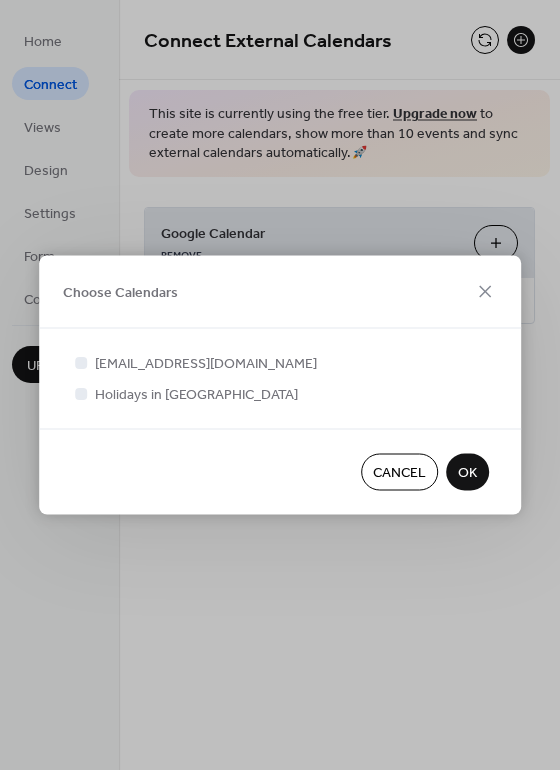 scroll, scrollTop: 0, scrollLeft: 0, axis: both 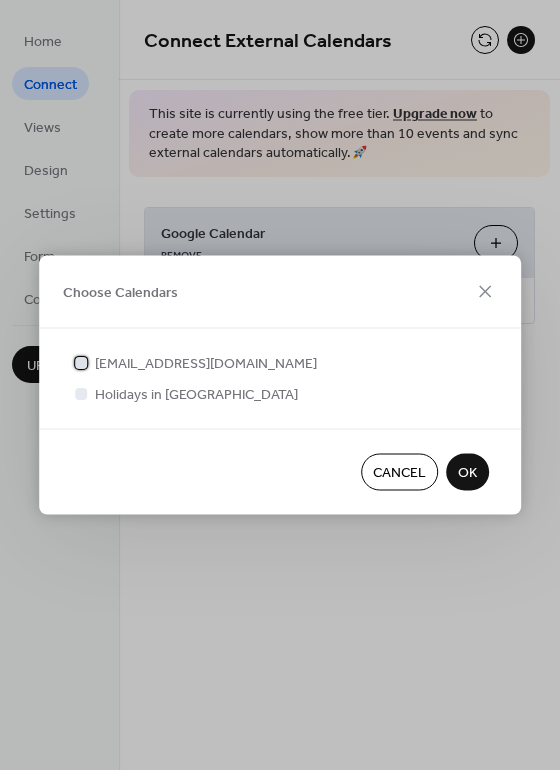 click at bounding box center (81, 362) 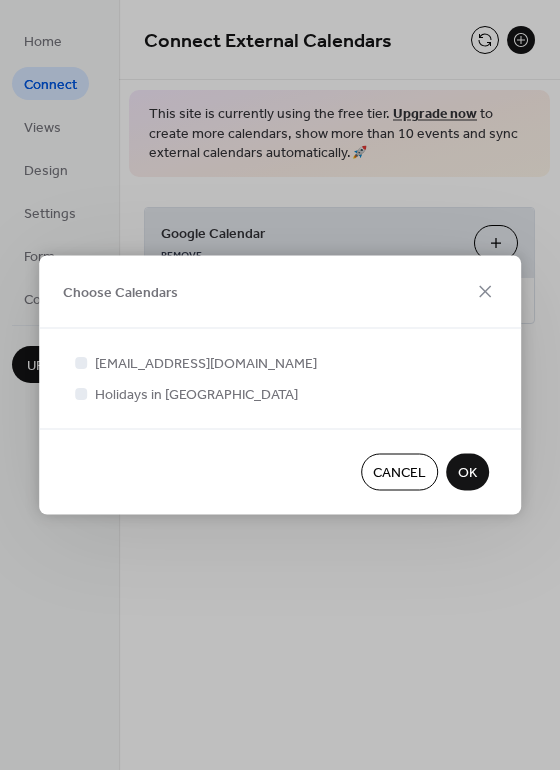 click on "OK" at bounding box center (467, 473) 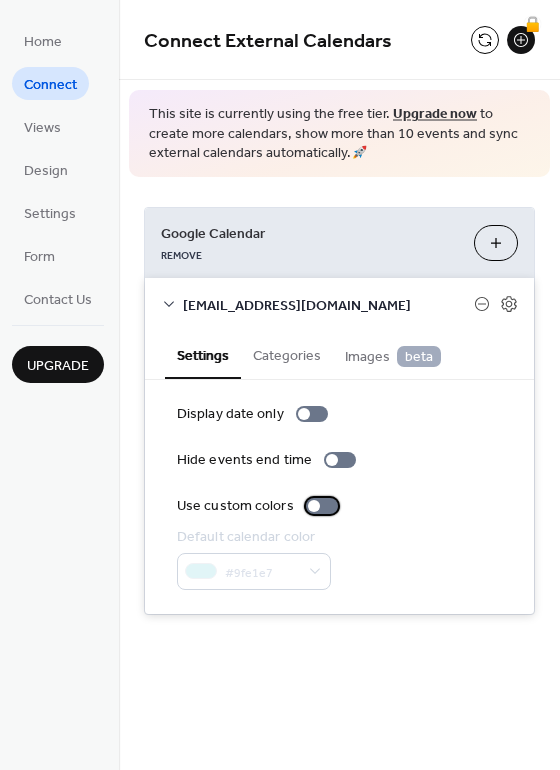 click at bounding box center (322, 506) 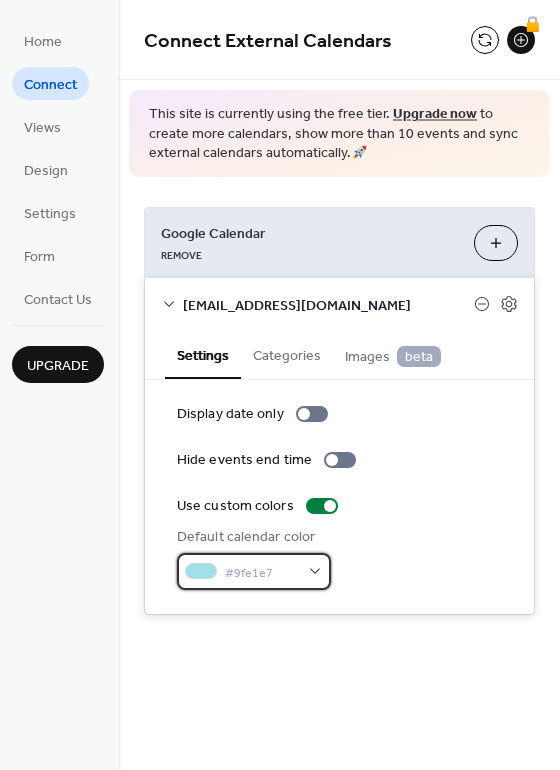 click on "#9fe1e7" at bounding box center (254, 571) 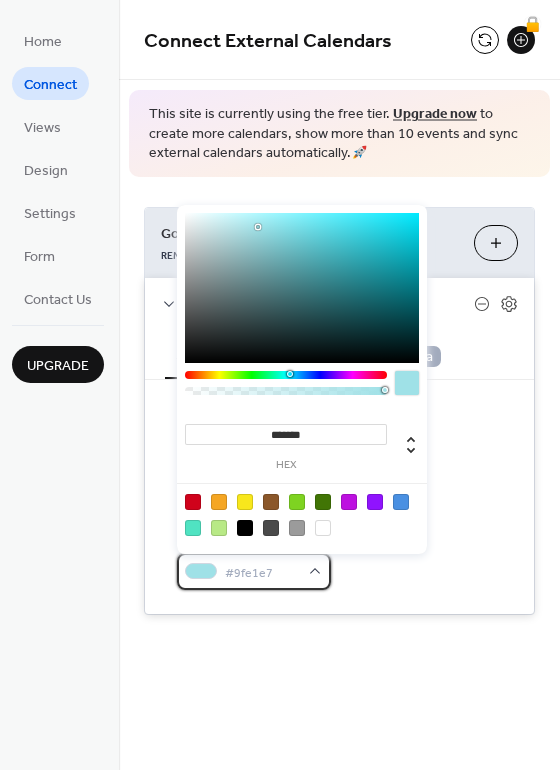 click on "#9fe1e7" at bounding box center (254, 571) 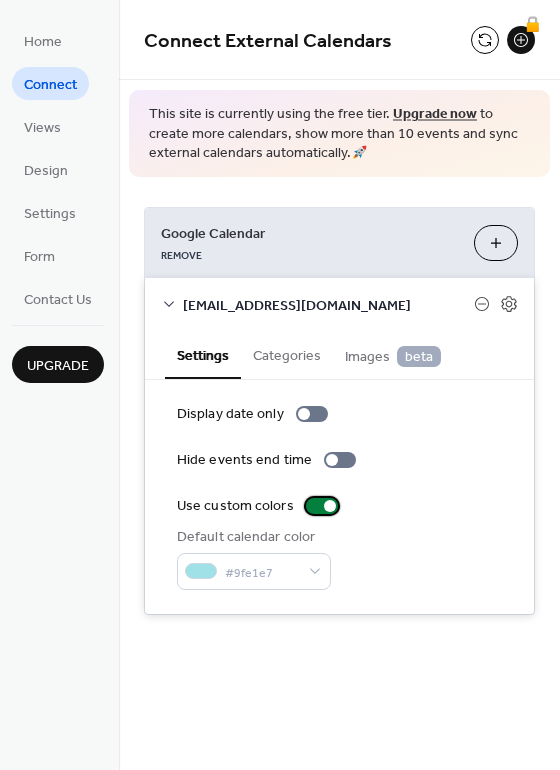 click at bounding box center [322, 506] 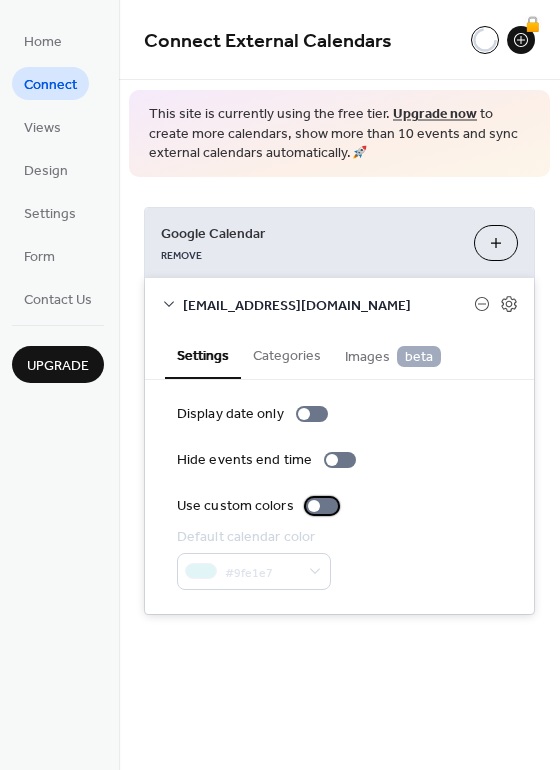 click at bounding box center (322, 506) 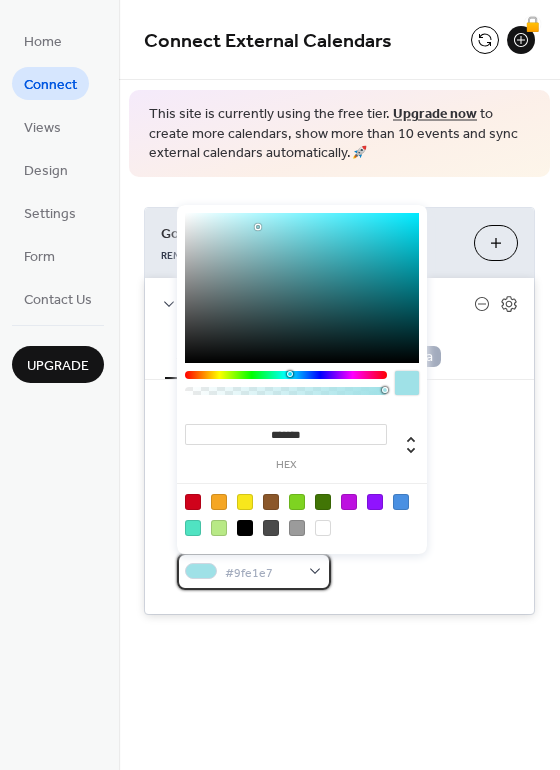 click on "#9fe1e7" at bounding box center [254, 571] 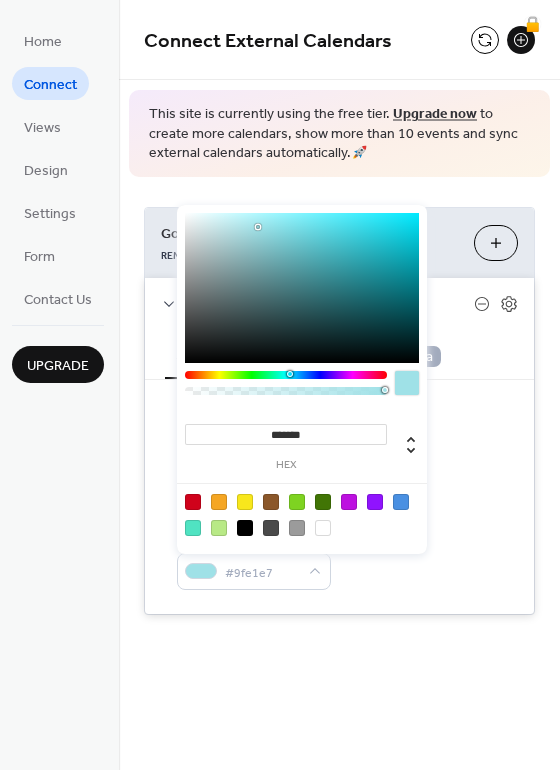 click on "Default calendar color #9fe1e7" at bounding box center [339, 558] 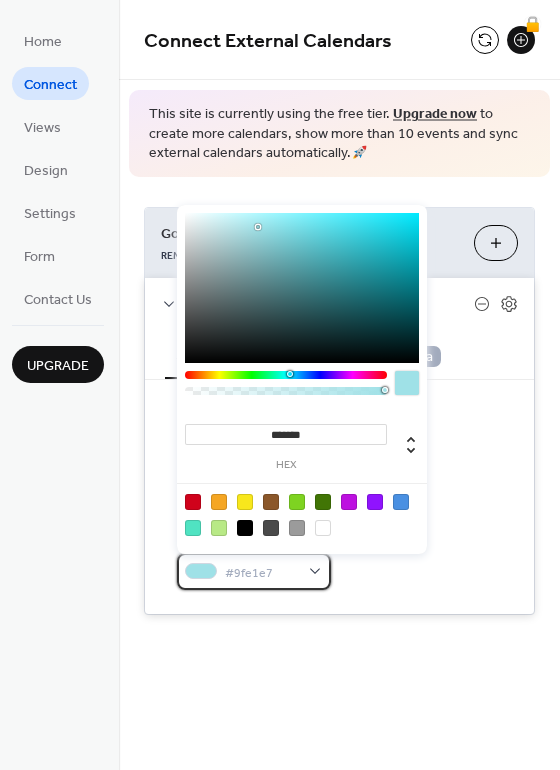 click on "#9fe1e7" at bounding box center (254, 571) 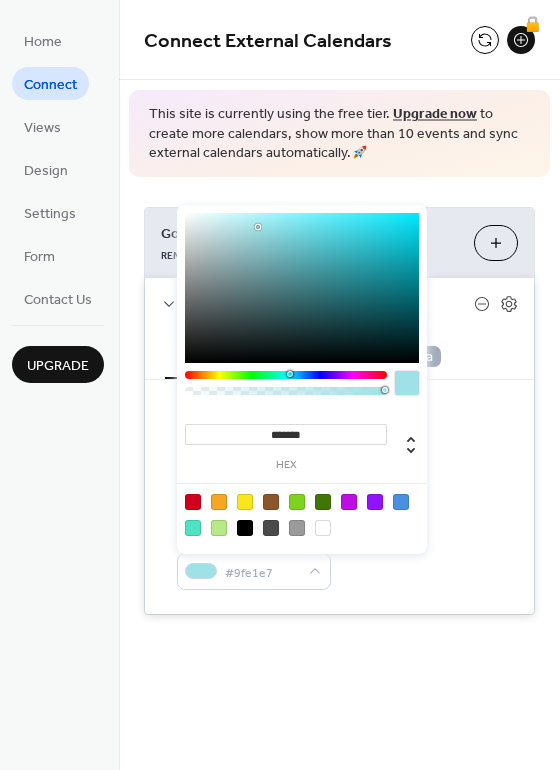click at bounding box center (323, 528) 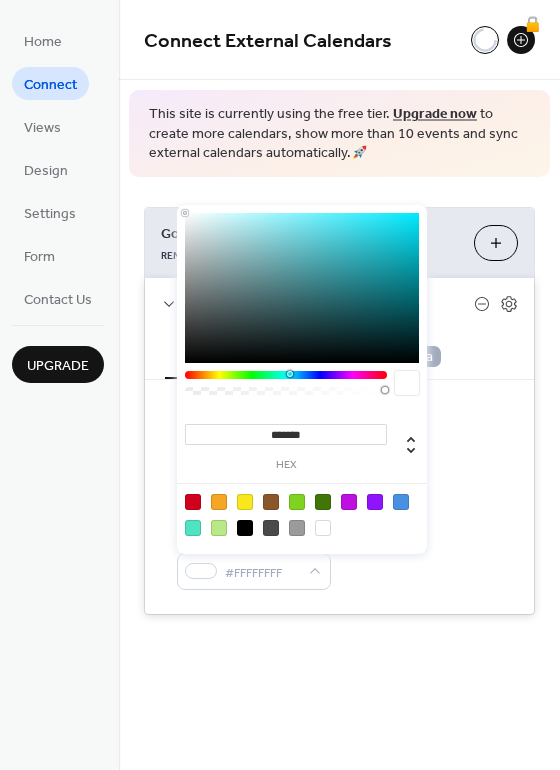 click on "Google Calendar REMOVE Choose Calendars therichmondrundown@gmail.com Settings Categories Images   beta Display date only Hide events end time Use custom colors Default calendar color #FFFFFFFF Categories assigned here will apply to all events imported from this source. No categories added yet. A d d   C a t e g o r y  🔒 When first enabled, you'll be asked for read-only Google Drive access (view/download only). No edit or delete permissions. Display event attachments as images  🔒" at bounding box center (339, 411) 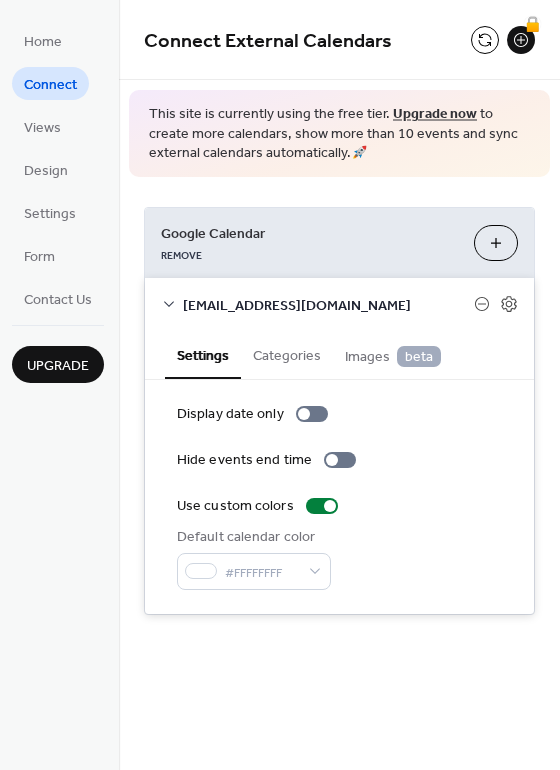 click on "Choose Calendars" at bounding box center [496, 243] 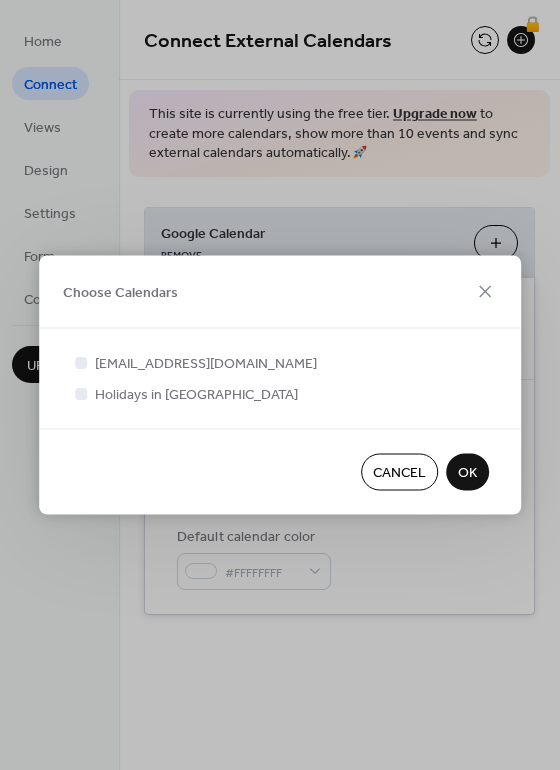 click on "Cancel" at bounding box center [399, 473] 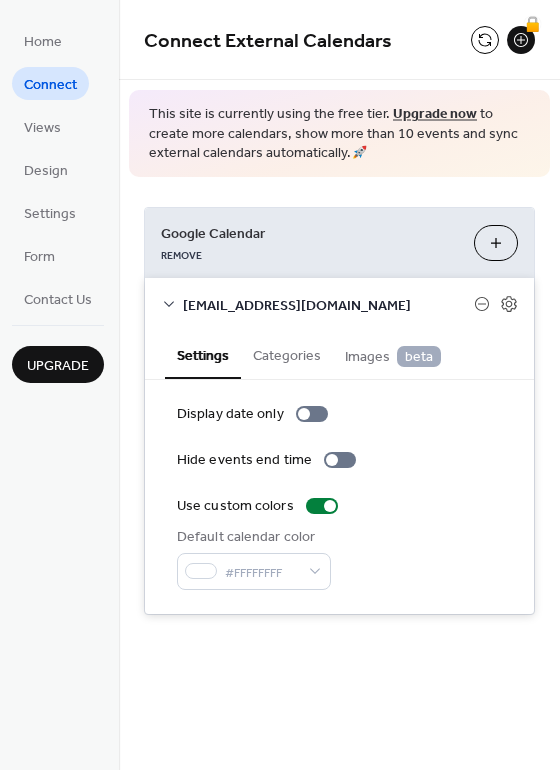 click on "Categories" at bounding box center [287, 354] 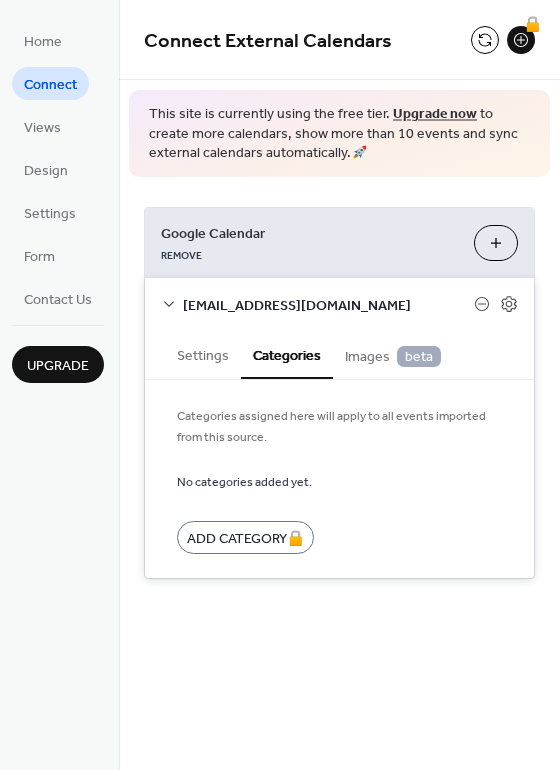 click on "Images   beta" at bounding box center [393, 357] 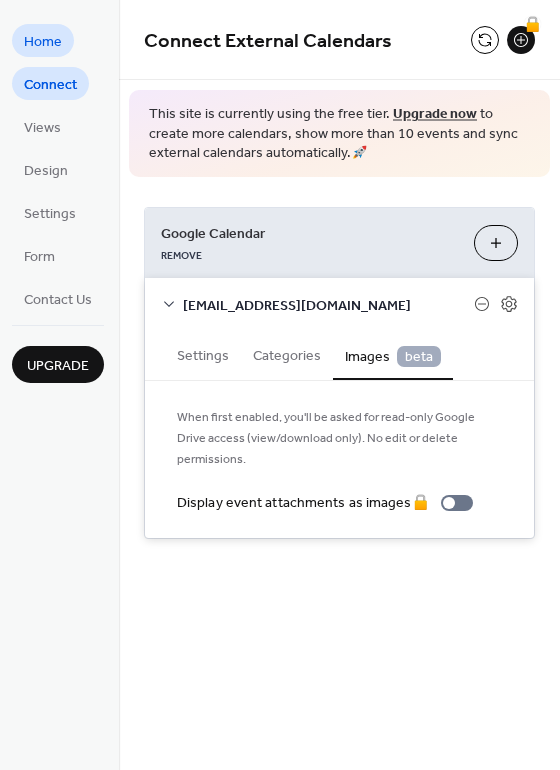 click on "Home" at bounding box center (43, 42) 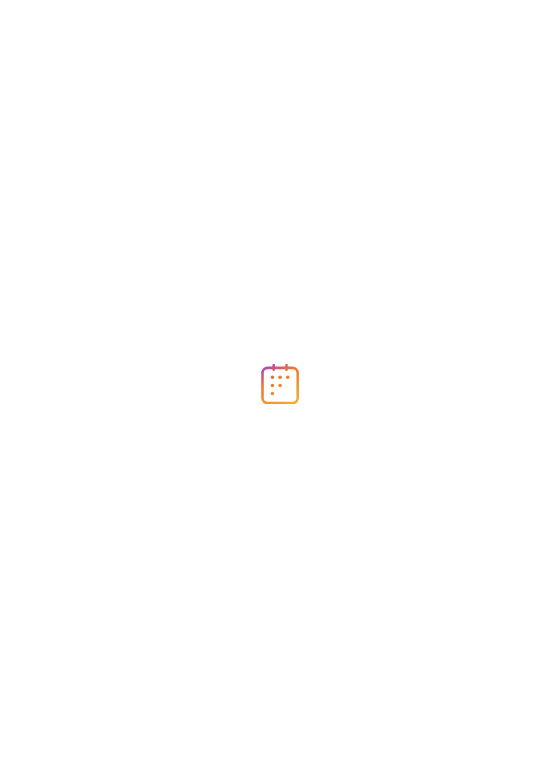 scroll, scrollTop: 0, scrollLeft: 0, axis: both 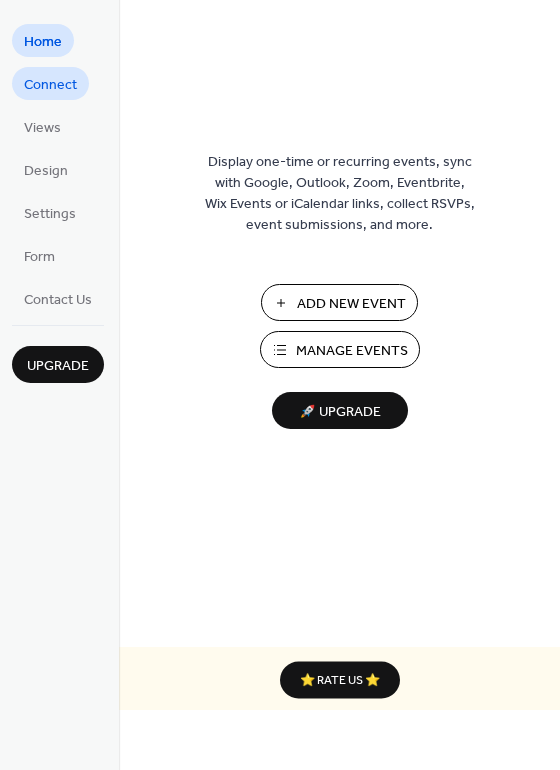 click on "Connect" at bounding box center (50, 83) 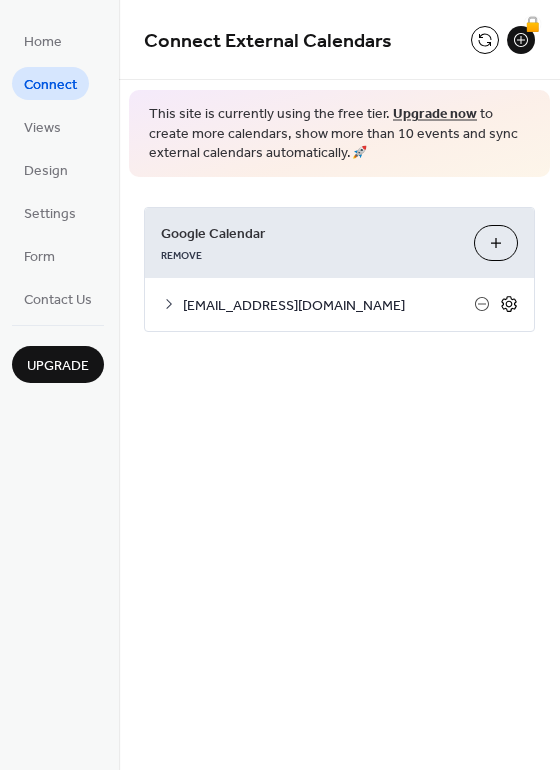 click 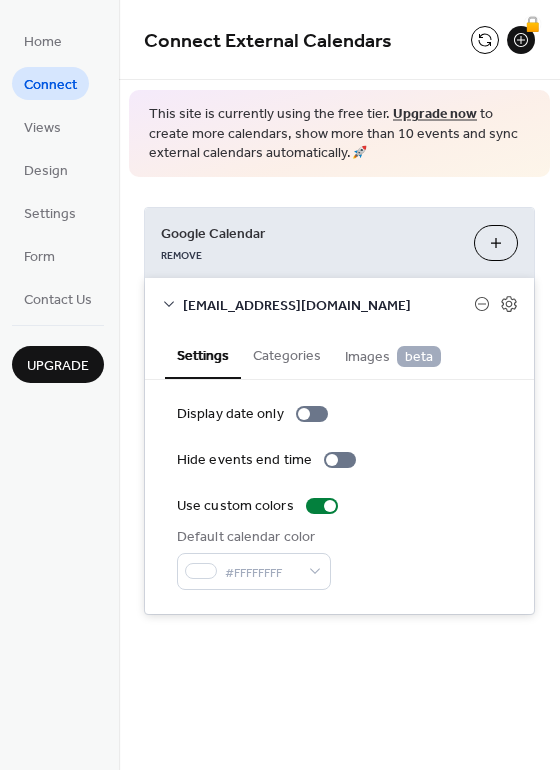 click on "Categories" at bounding box center (287, 354) 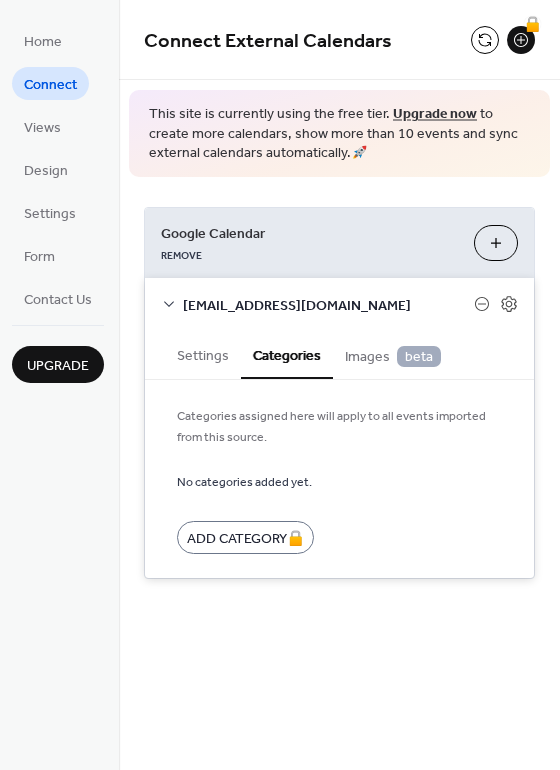 click on "Images   beta" at bounding box center [393, 357] 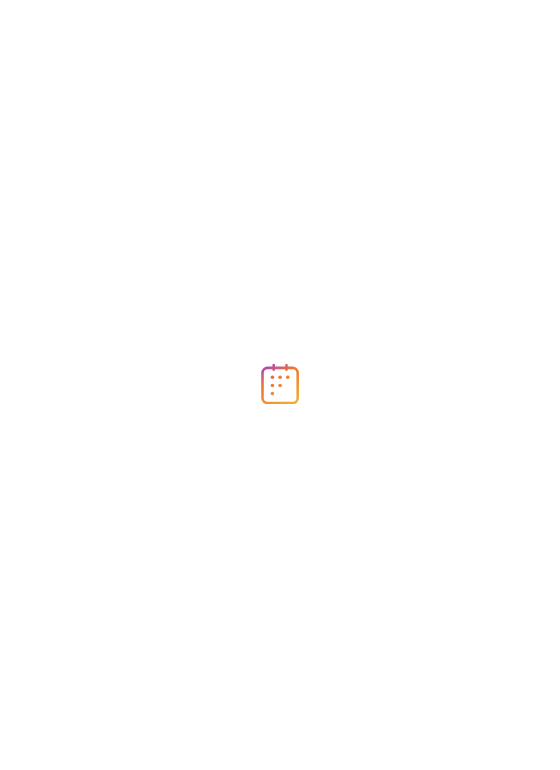 scroll, scrollTop: 0, scrollLeft: 0, axis: both 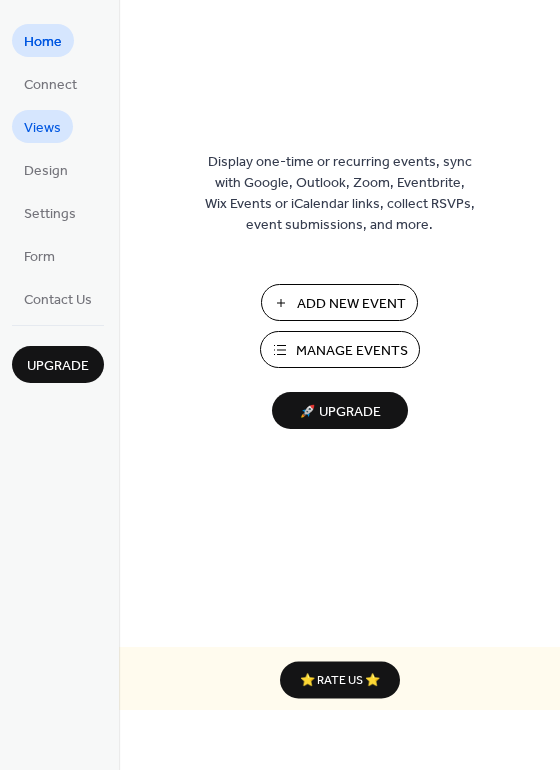 click on "Views" at bounding box center (42, 128) 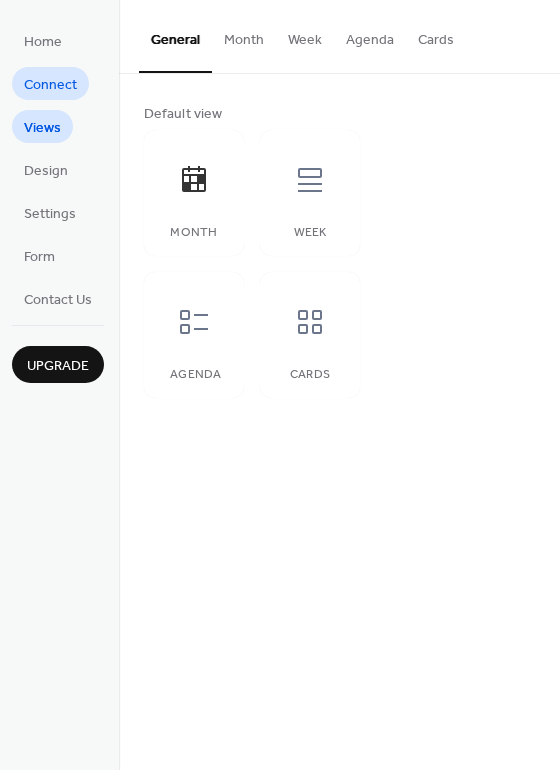 click on "Connect" at bounding box center [50, 85] 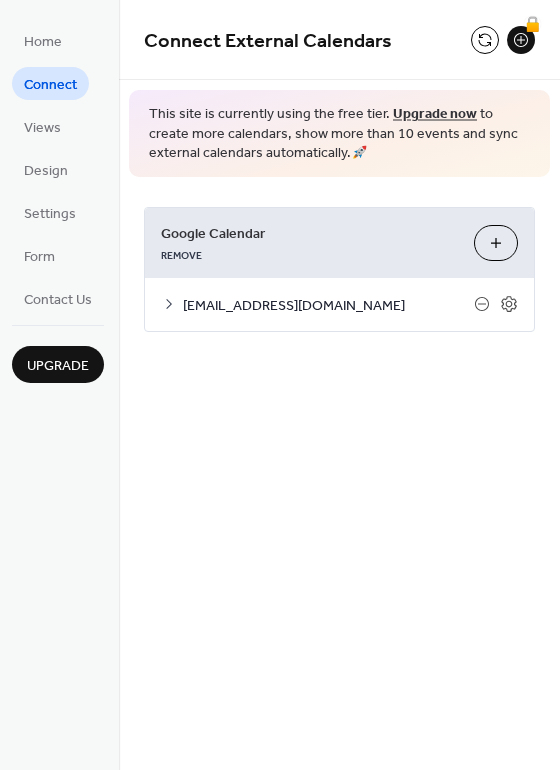 click on "Upgrade now" at bounding box center [435, 114] 